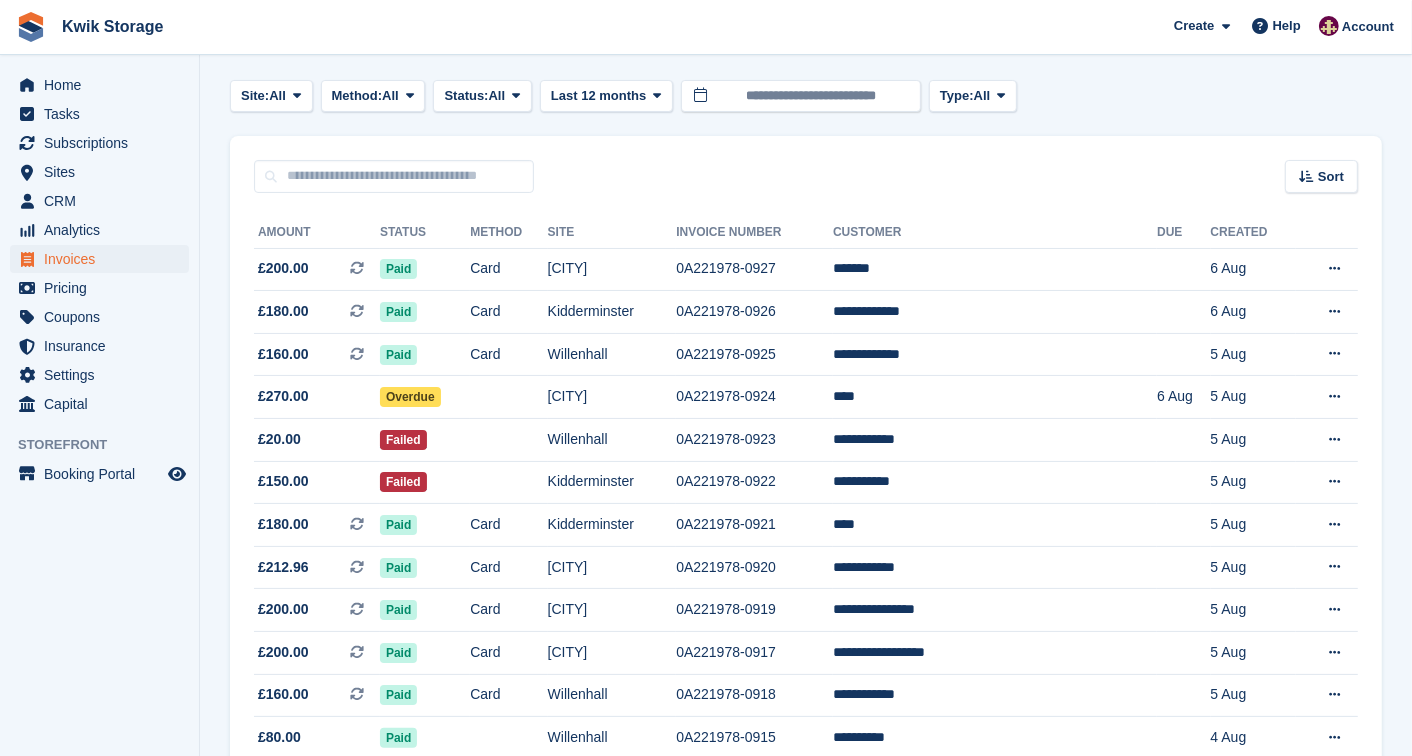 scroll, scrollTop: 88, scrollLeft: 0, axis: vertical 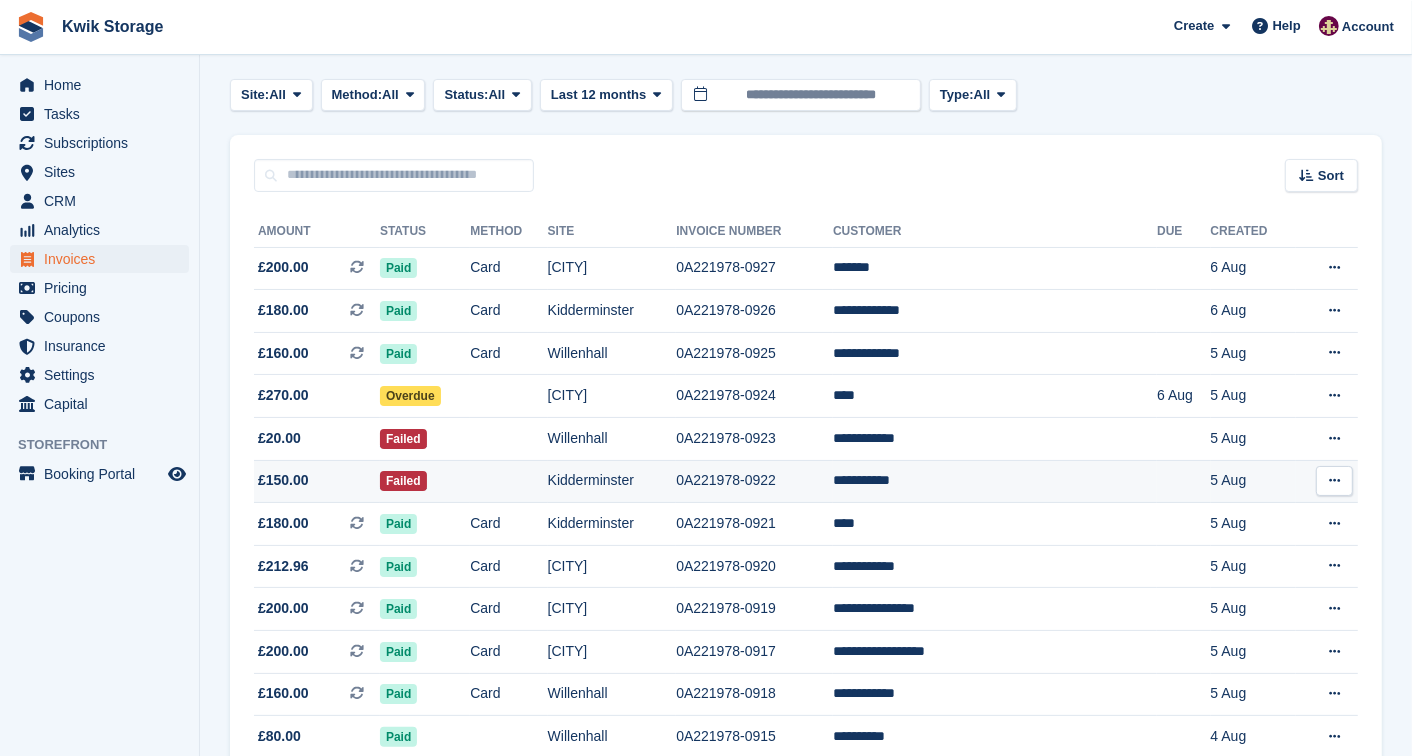 click at bounding box center [1183, 481] 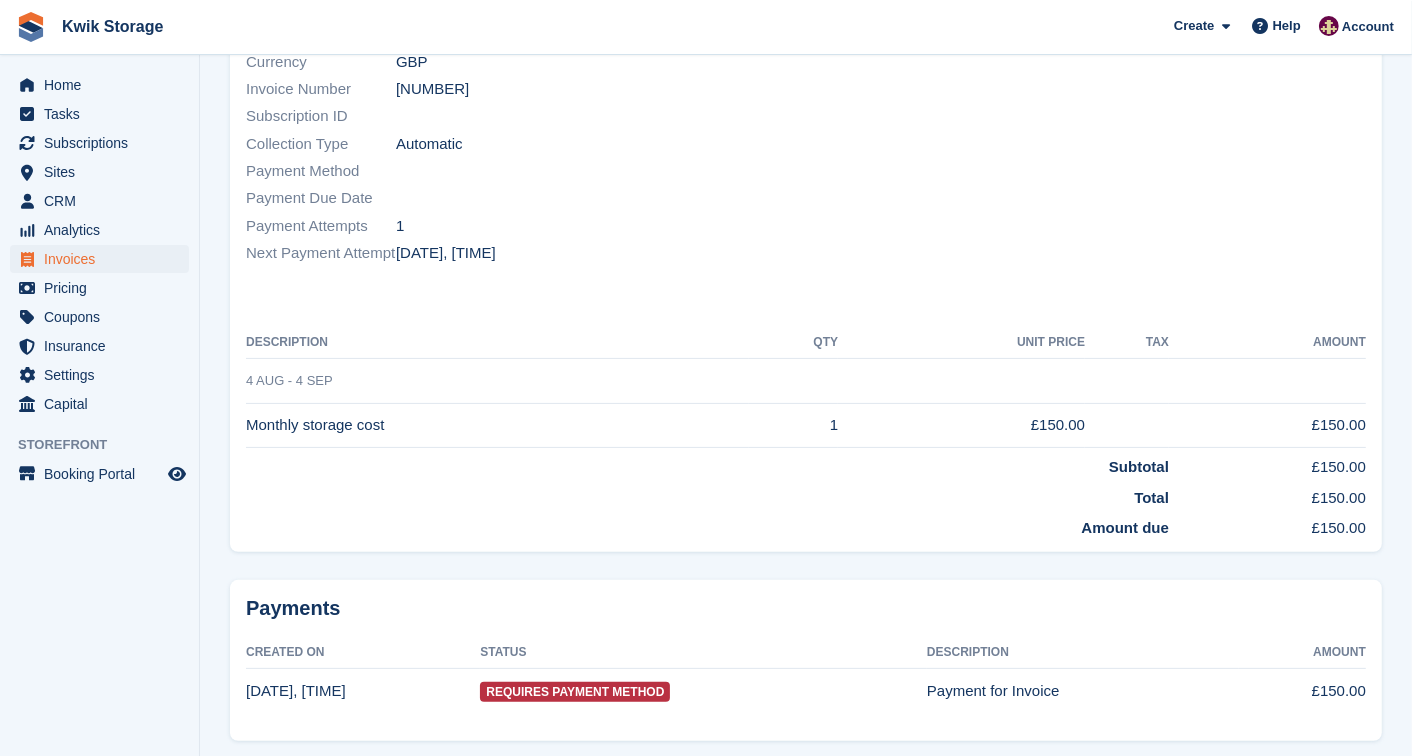 scroll, scrollTop: 311, scrollLeft: 0, axis: vertical 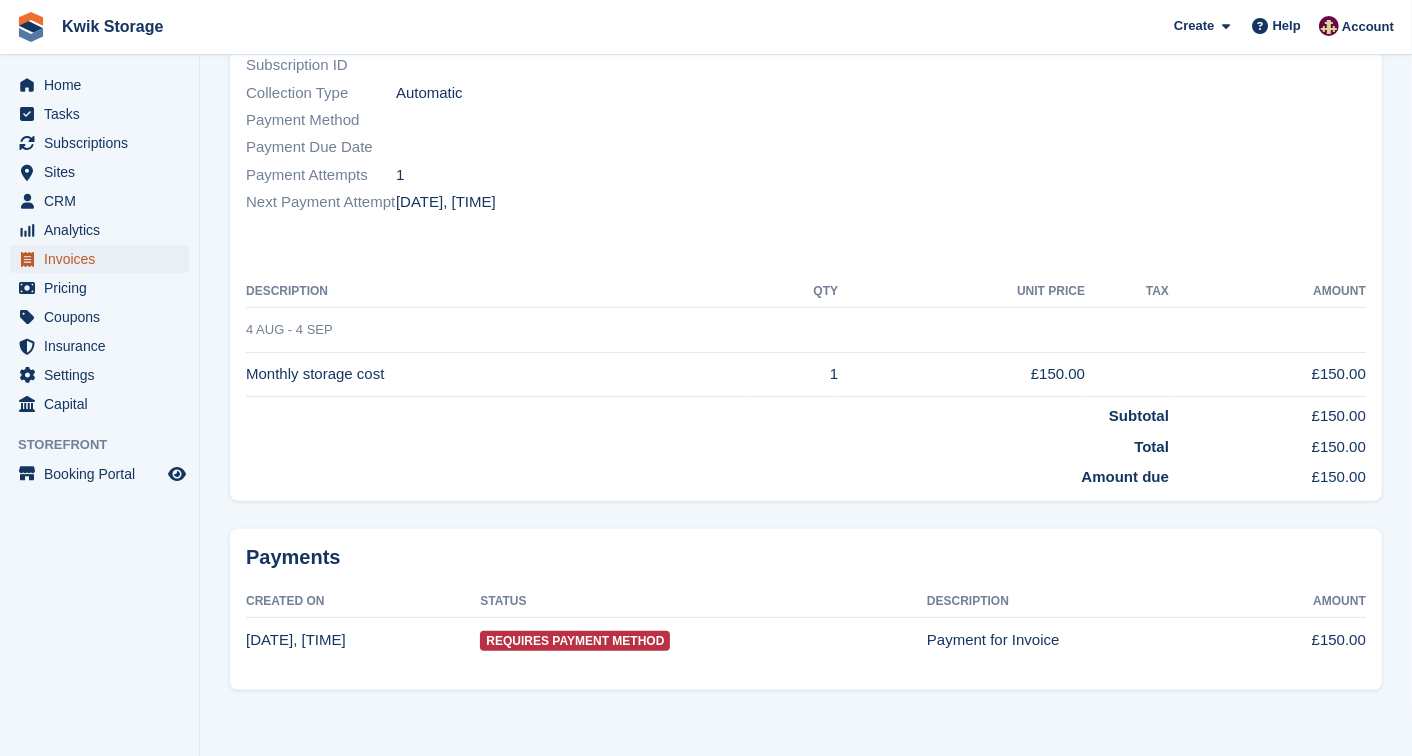 click on "Invoices" at bounding box center (104, 259) 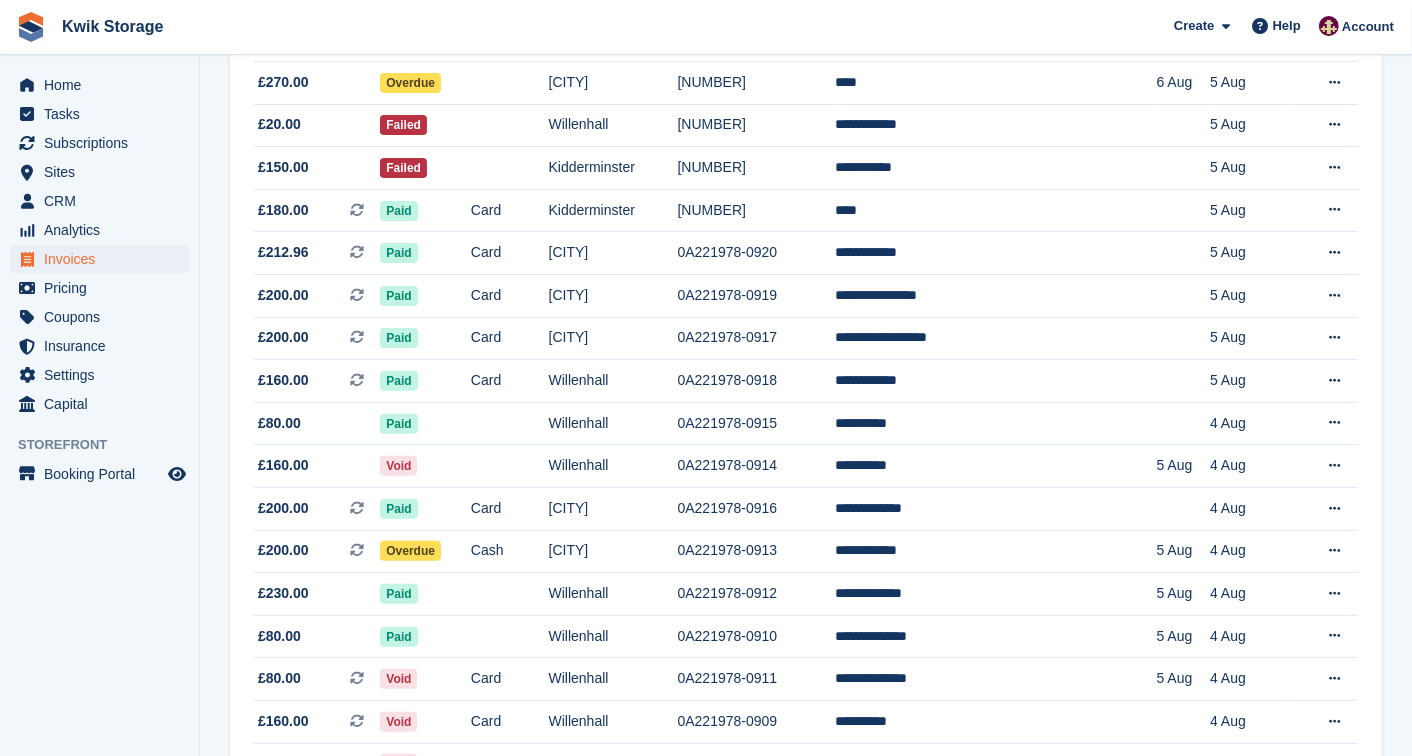 scroll, scrollTop: 488, scrollLeft: 0, axis: vertical 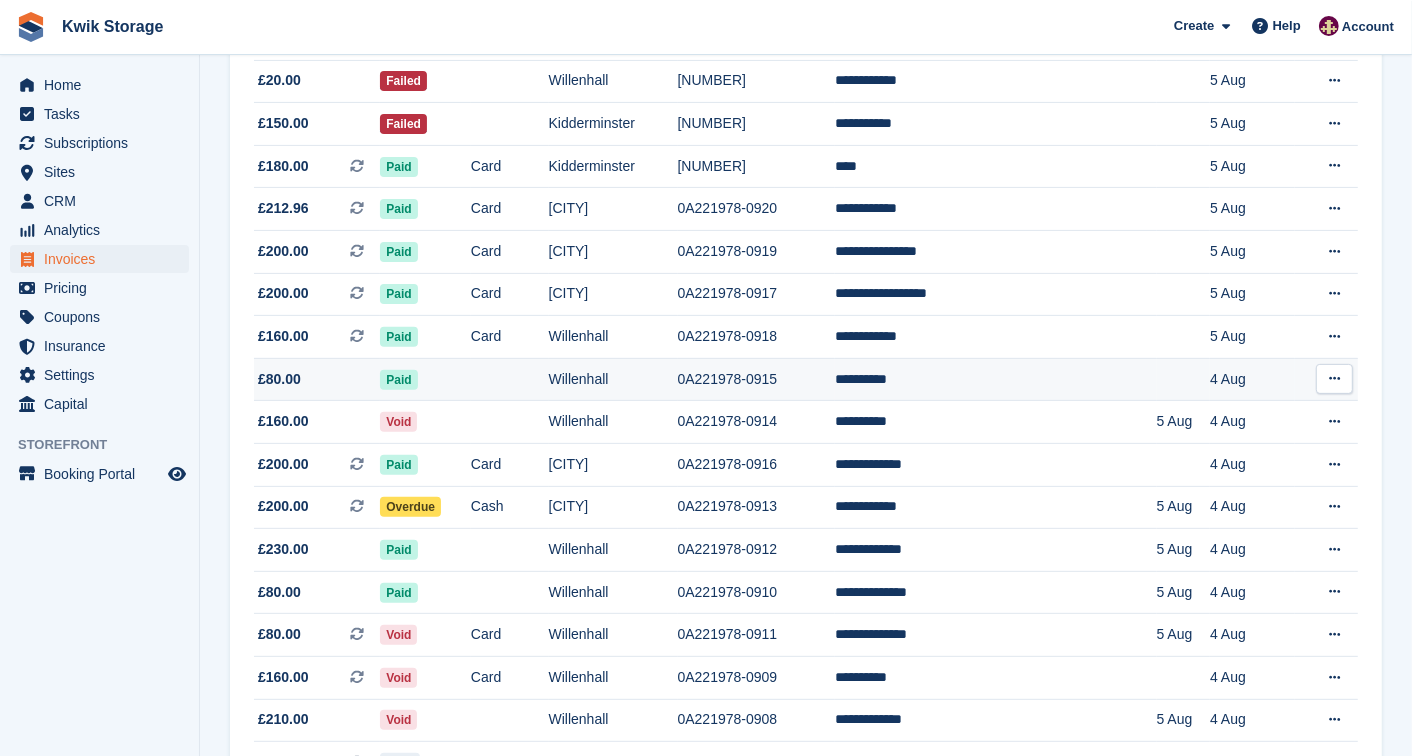 click at bounding box center [510, 379] 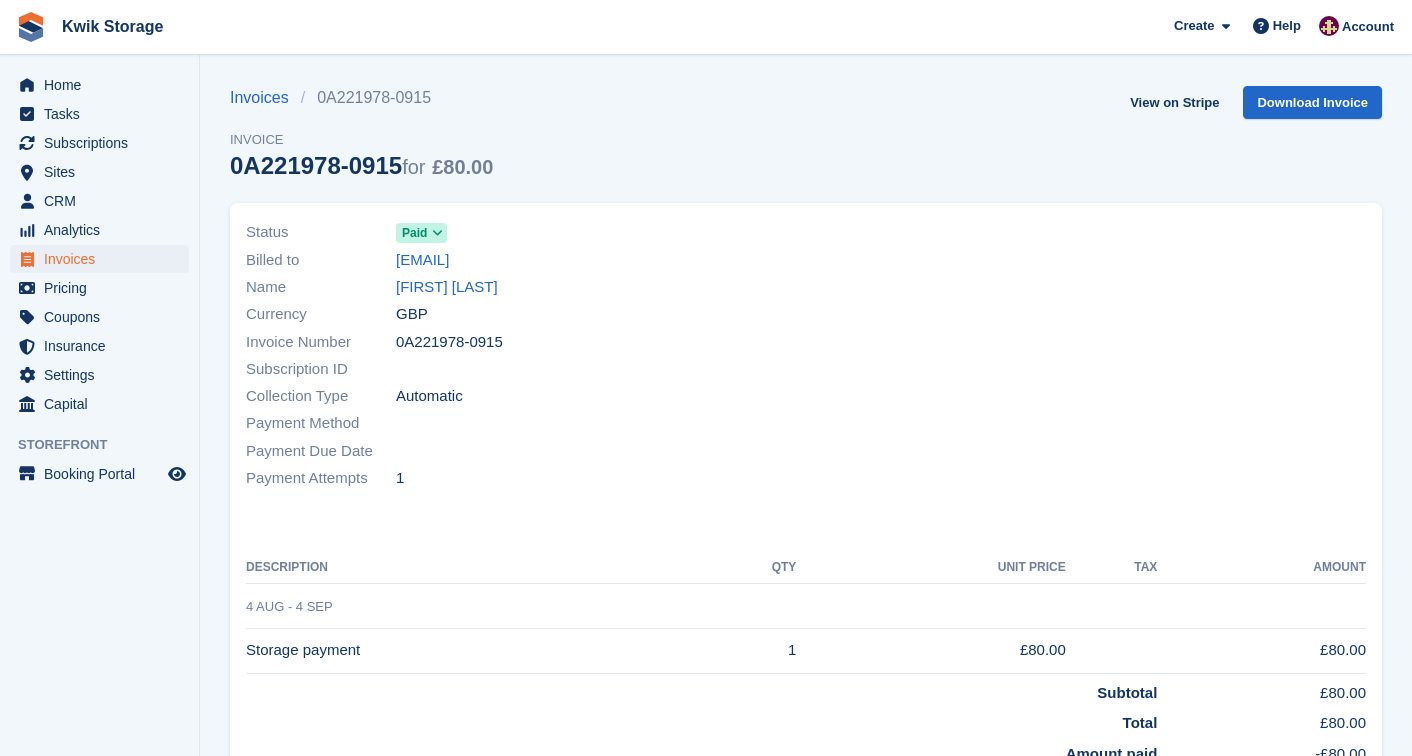 scroll, scrollTop: 0, scrollLeft: 0, axis: both 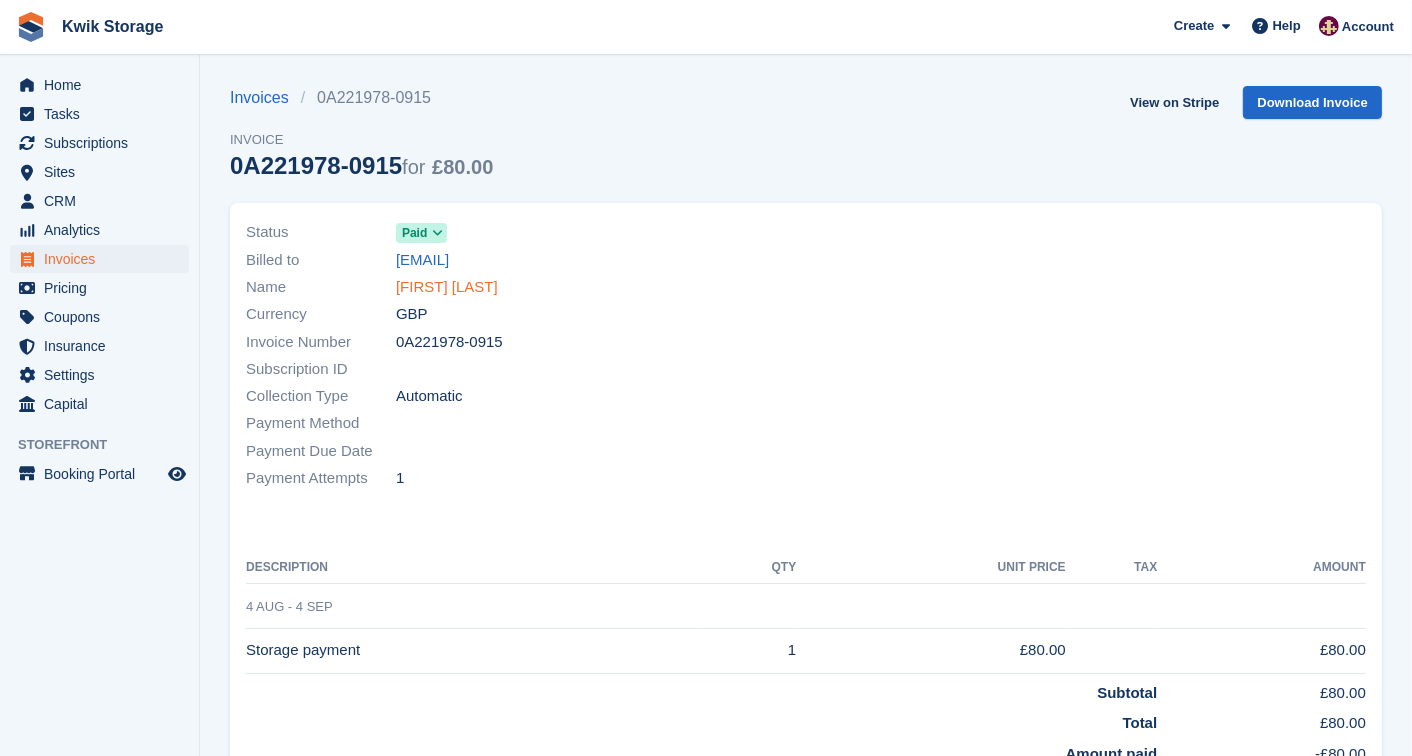 click on "zack robbo" at bounding box center (447, 287) 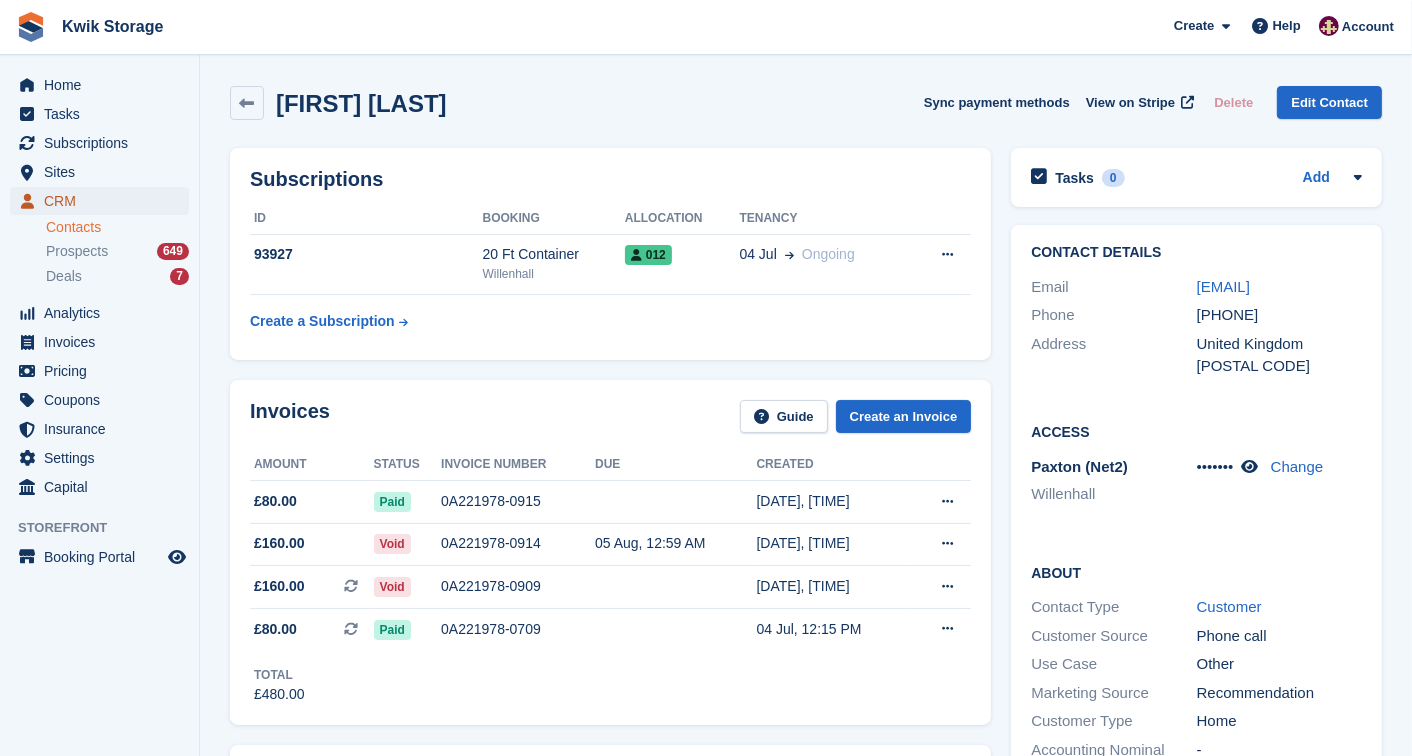 click on "CRM" at bounding box center [104, 201] 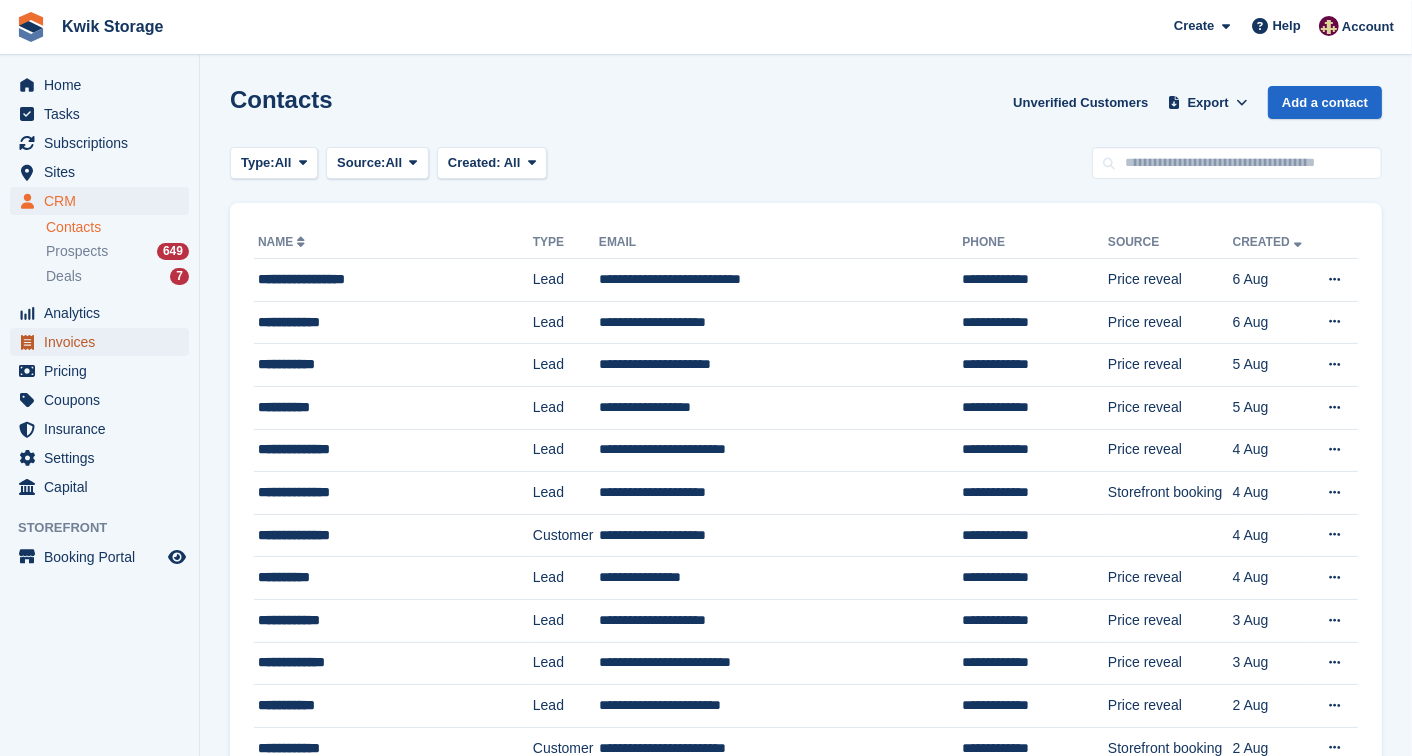 click on "Invoices" at bounding box center [104, 342] 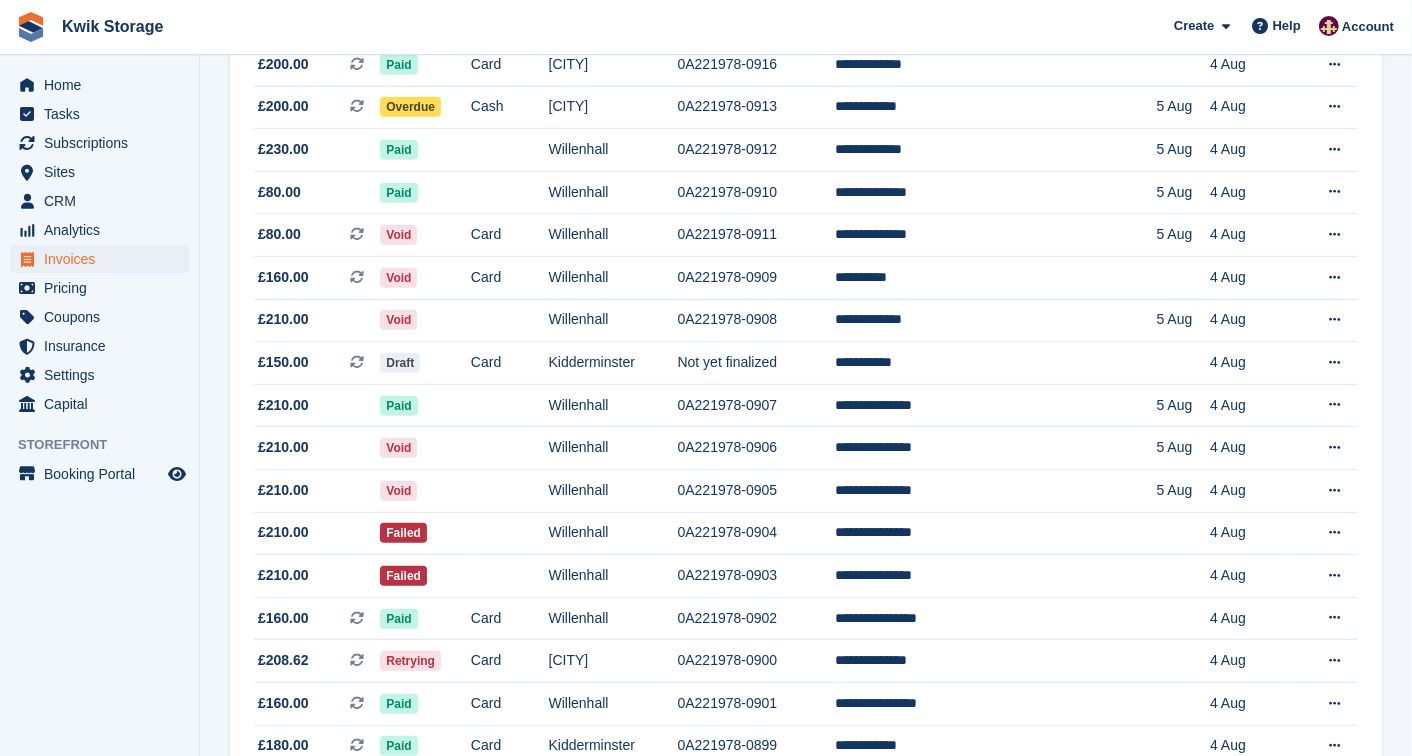 scroll, scrollTop: 933, scrollLeft: 0, axis: vertical 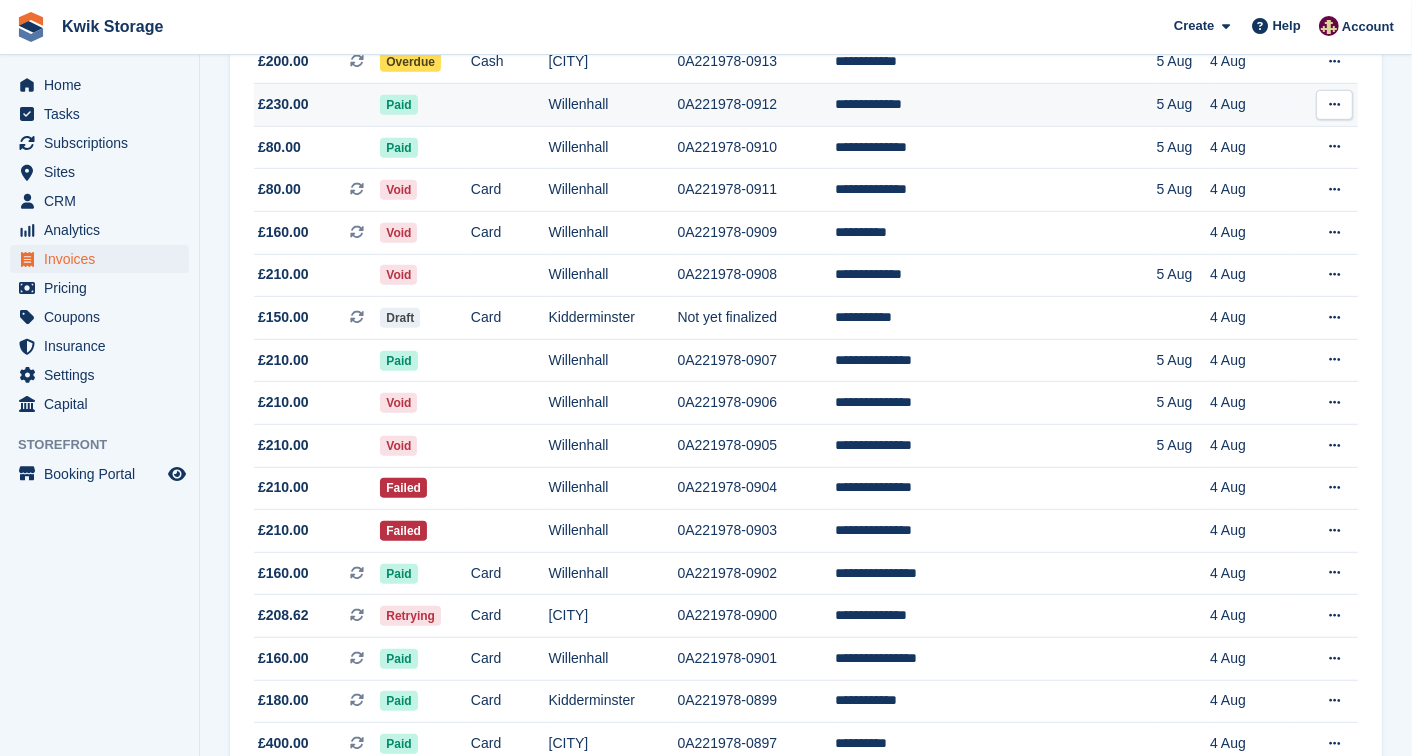 click on "Willenhall" at bounding box center [613, 105] 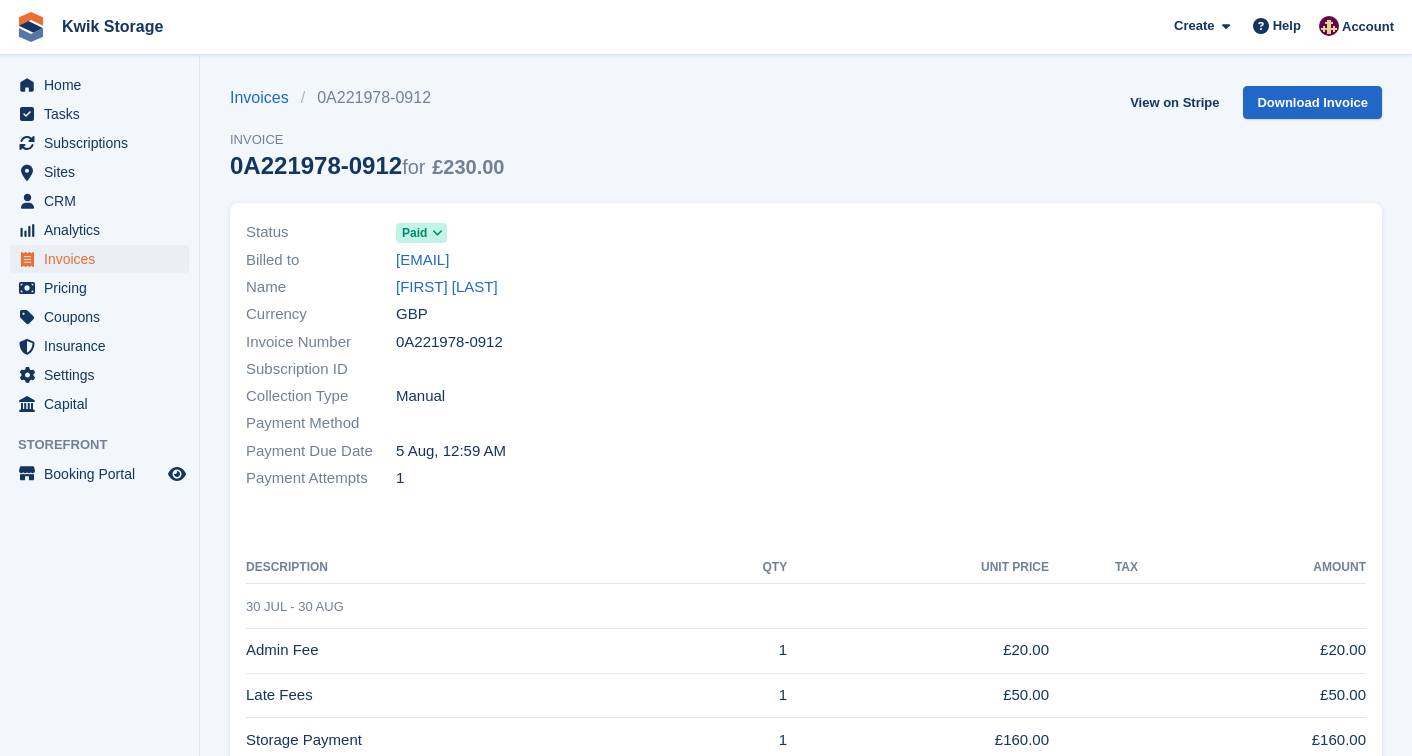scroll, scrollTop: 0, scrollLeft: 0, axis: both 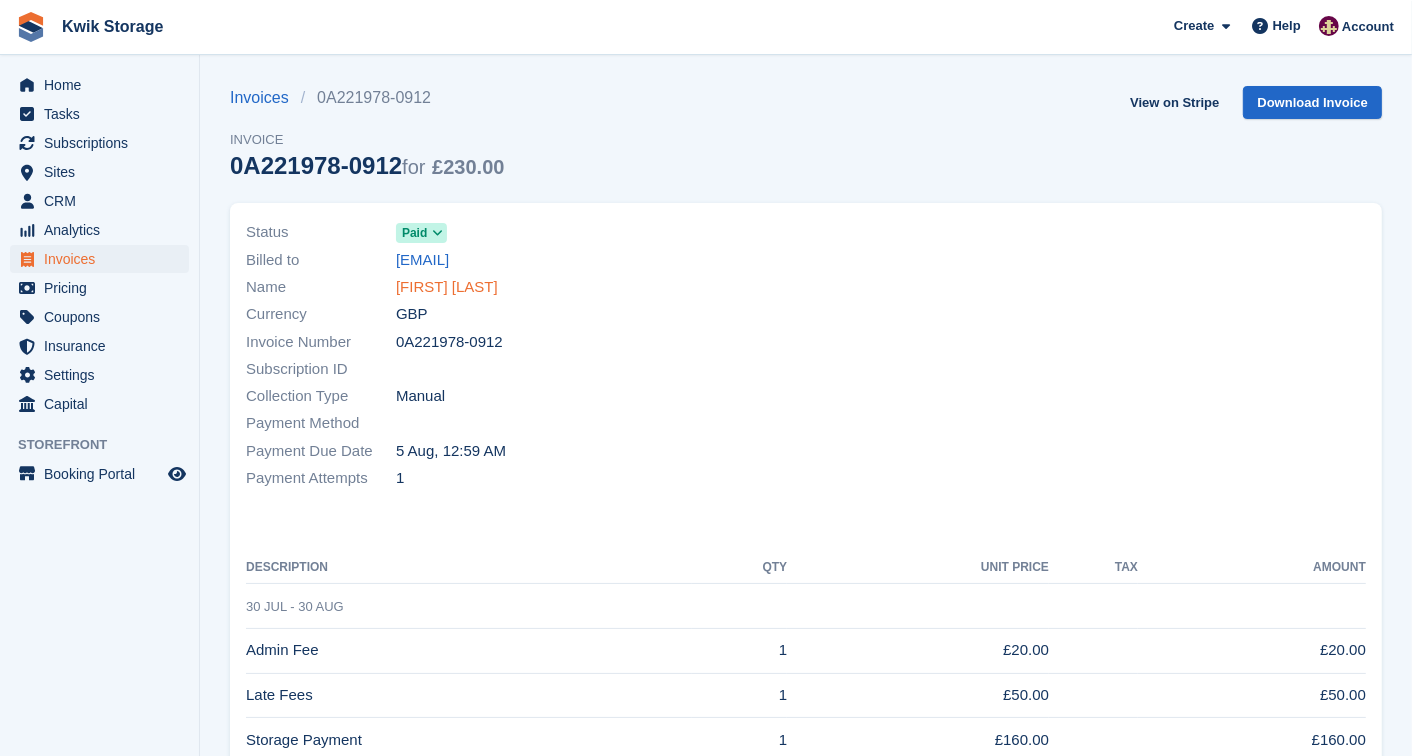 click on "[FIRST] [LAST]" at bounding box center (447, 287) 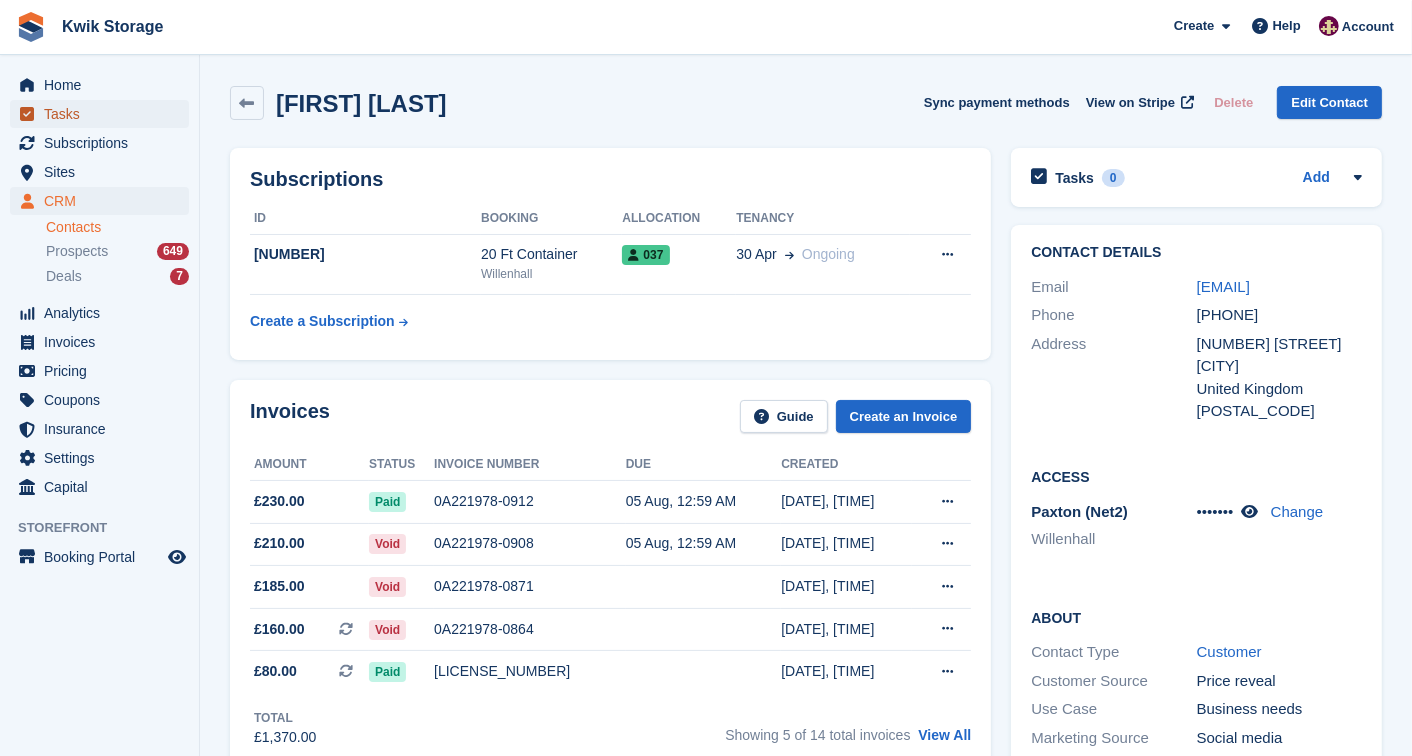 click on "Tasks" at bounding box center [104, 114] 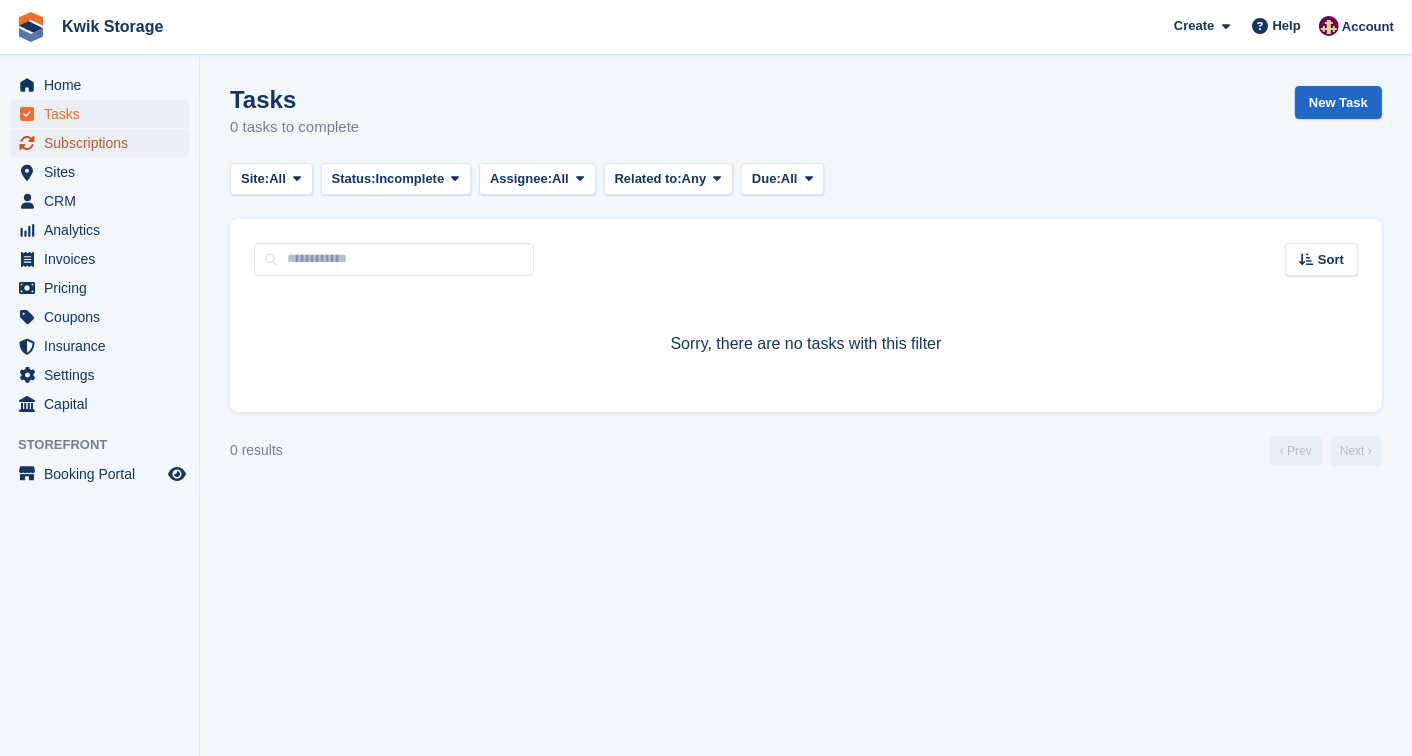 click on "Subscriptions" at bounding box center (104, 143) 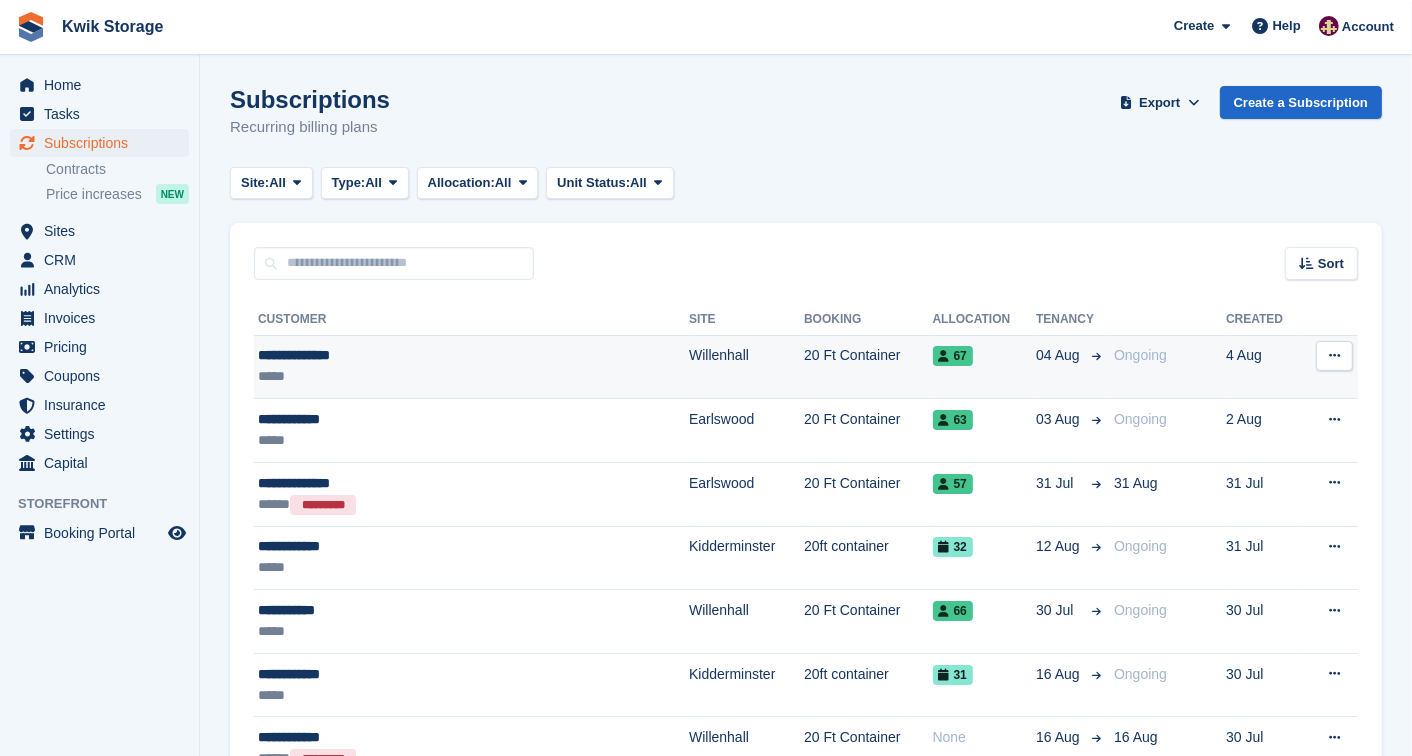 click on "**********" at bounding box center (471, 367) 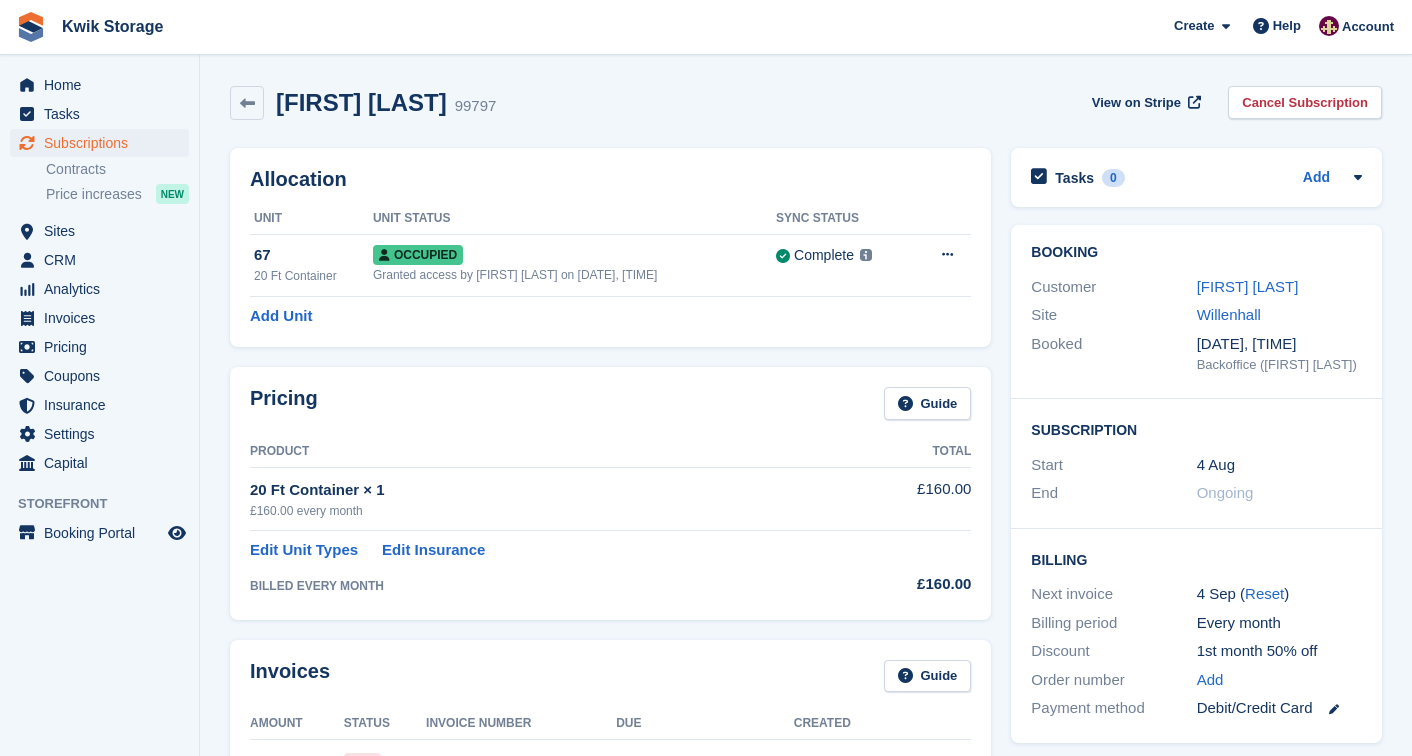 scroll, scrollTop: 0, scrollLeft: 0, axis: both 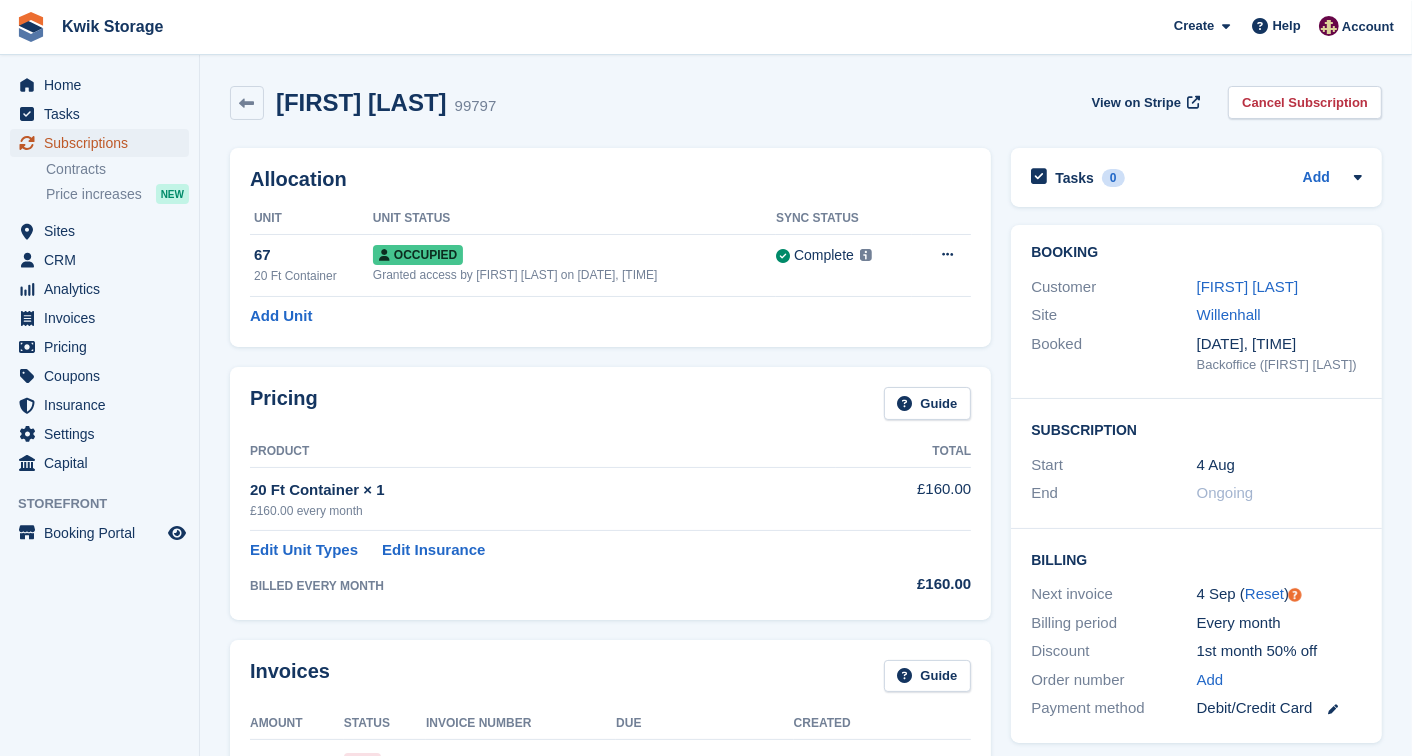 click on "Subscriptions" at bounding box center (104, 143) 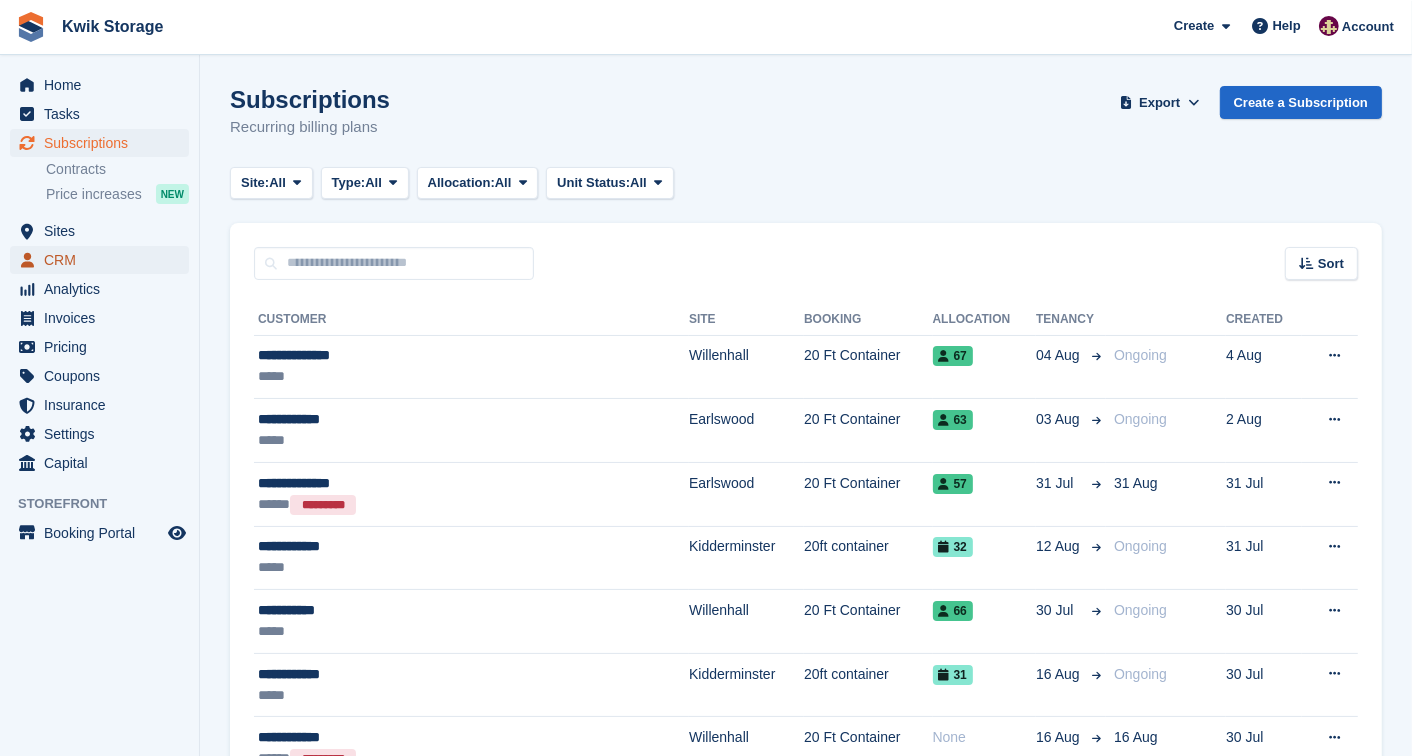 click on "CRM" at bounding box center [104, 260] 